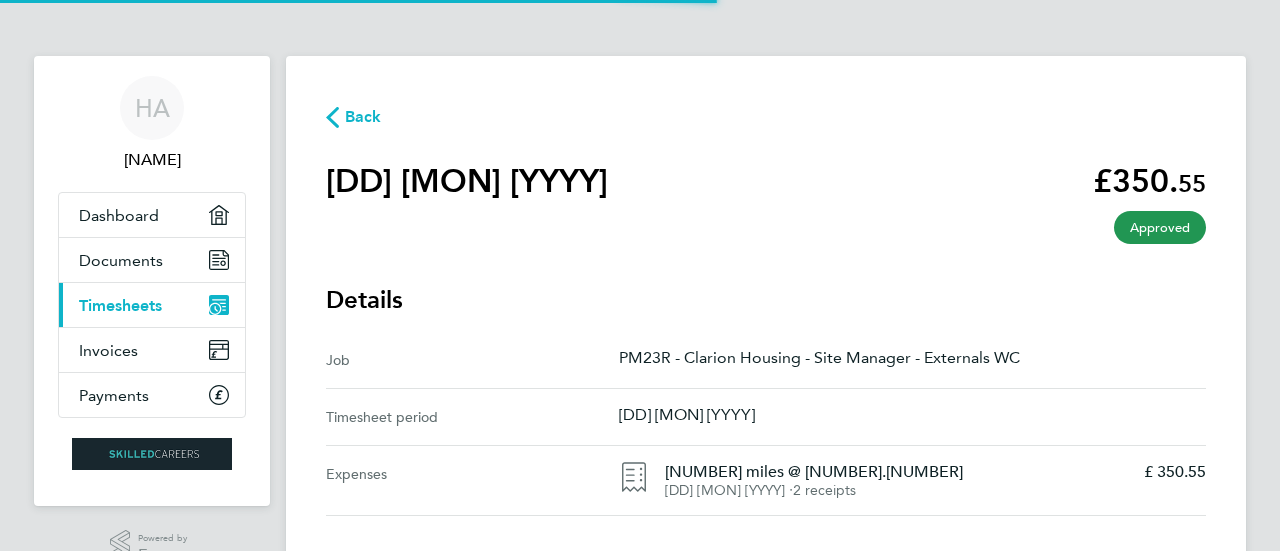 scroll, scrollTop: 0, scrollLeft: 0, axis: both 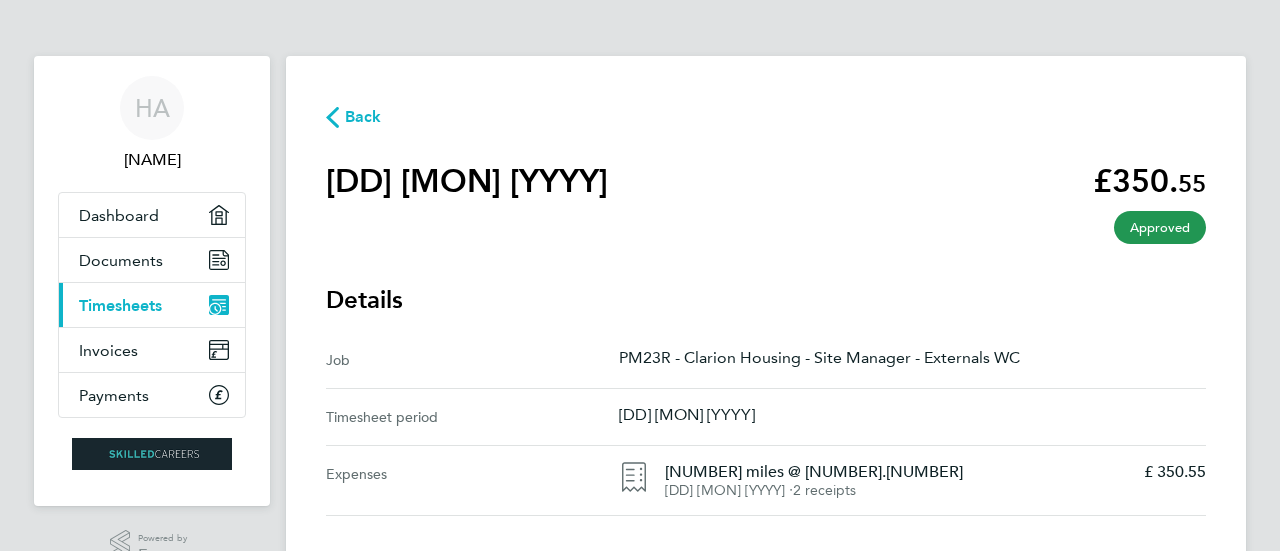 click on "Timesheets" at bounding box center [120, 305] 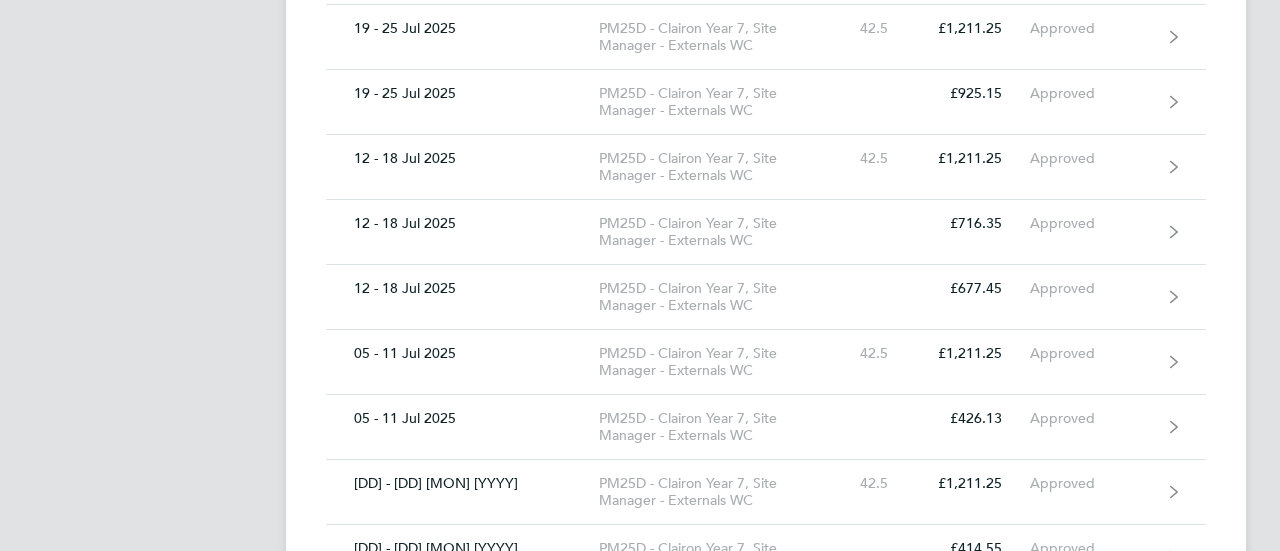 scroll, scrollTop: 863, scrollLeft: 0, axis: vertical 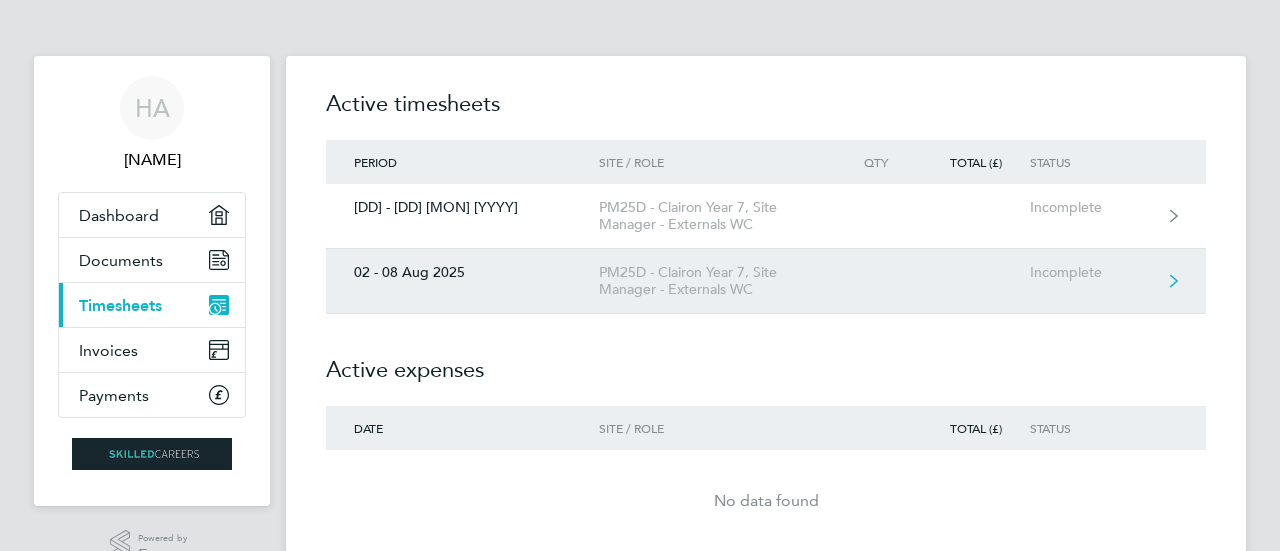 click on "[DD] - [DD] [MON] [YYYY]  PM25D - Clairon Year 7, Site Manager - Externals WC  Incomplete" 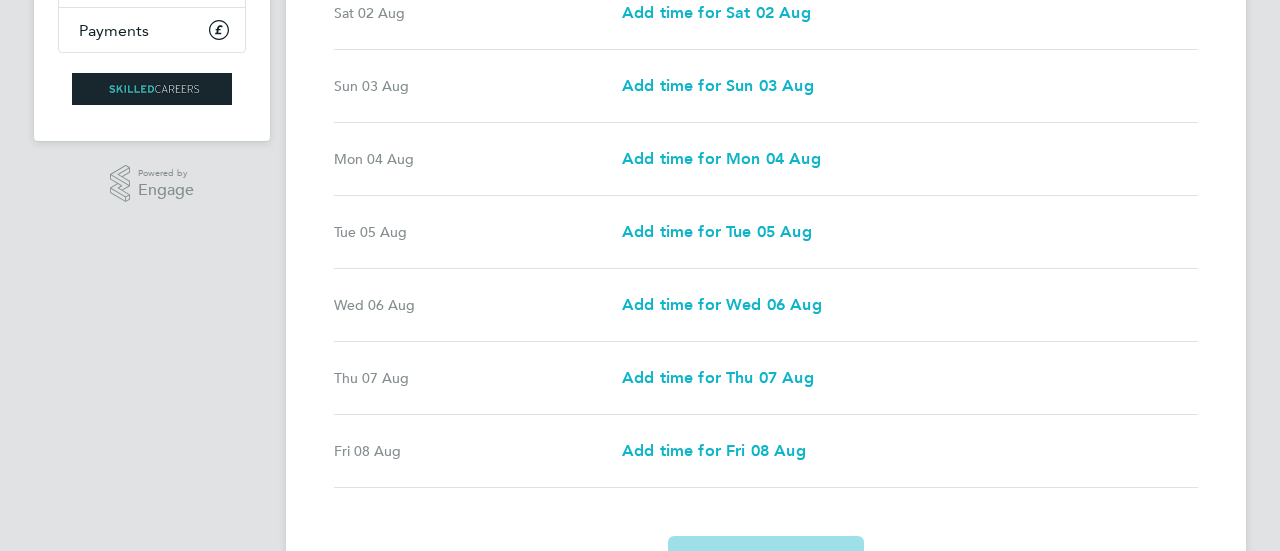 scroll, scrollTop: 366, scrollLeft: 0, axis: vertical 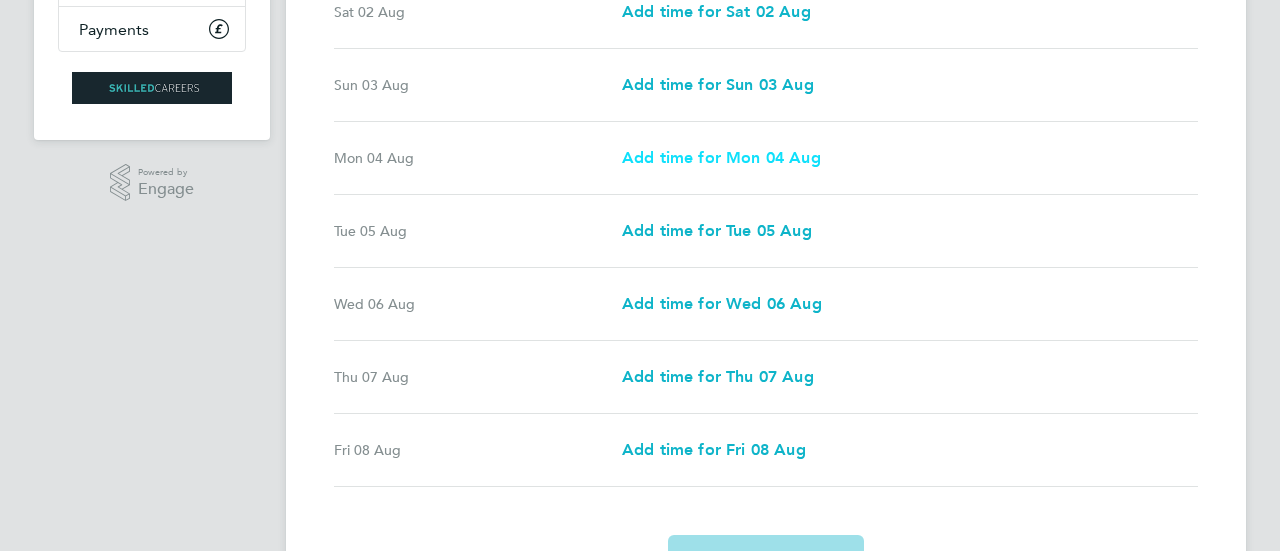 click on "Add time for Mon 04 Aug" at bounding box center [721, 157] 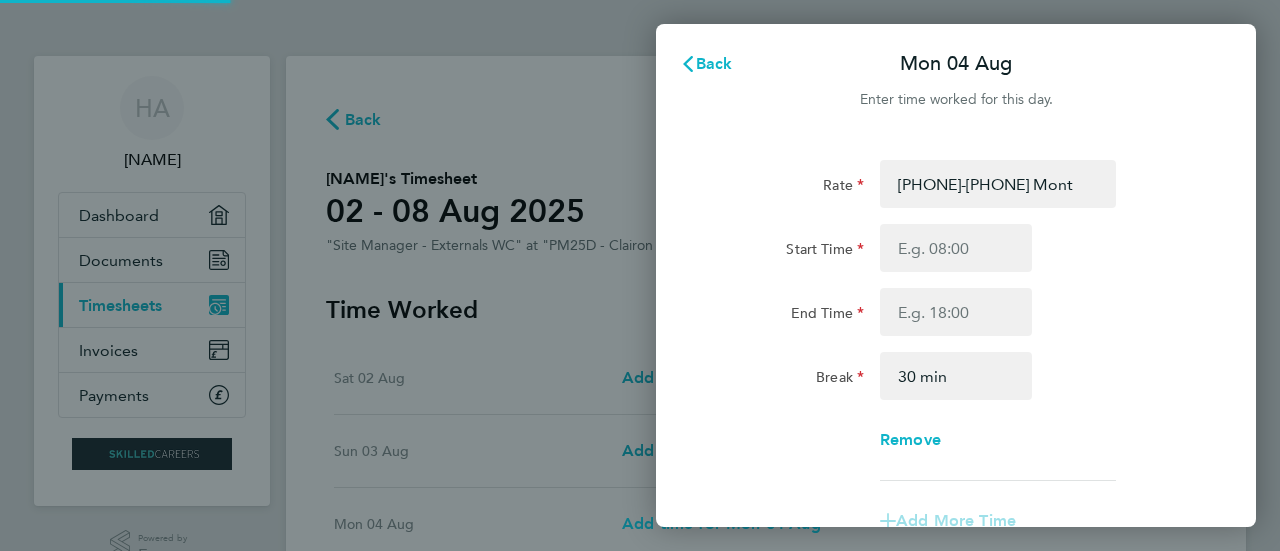 scroll, scrollTop: 0, scrollLeft: 0, axis: both 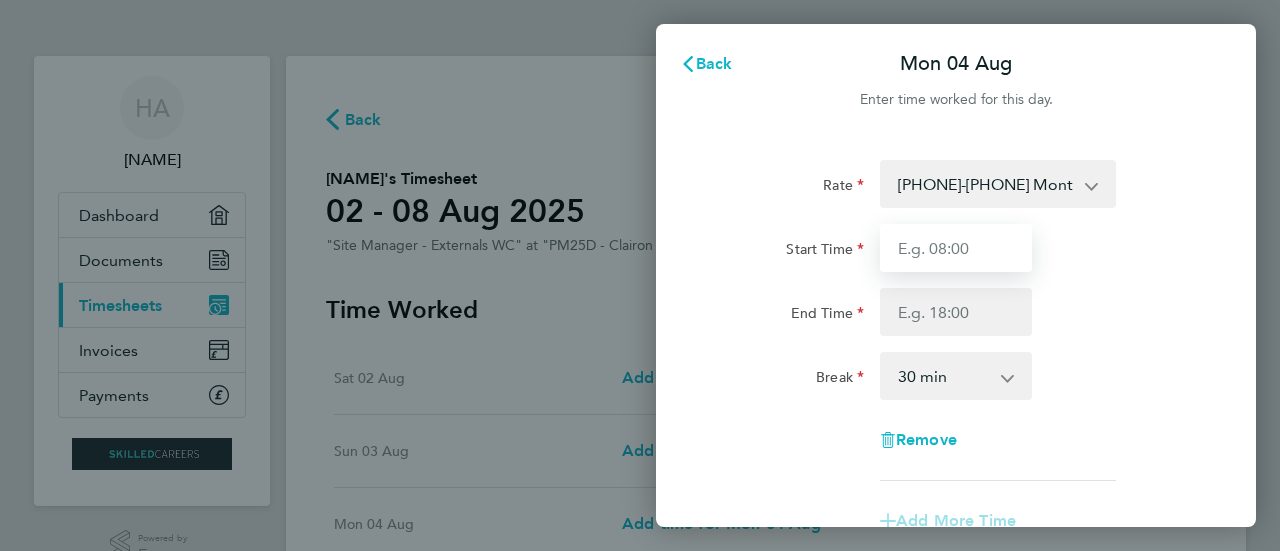 click on "Start Time" at bounding box center (956, 248) 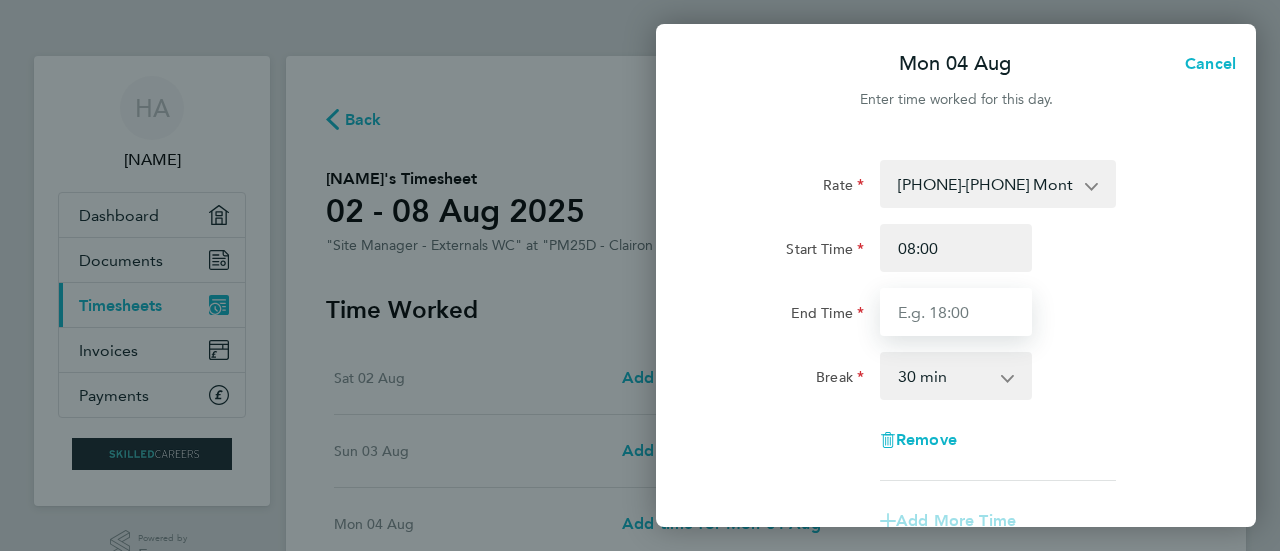 click on "End Time" at bounding box center [956, 312] 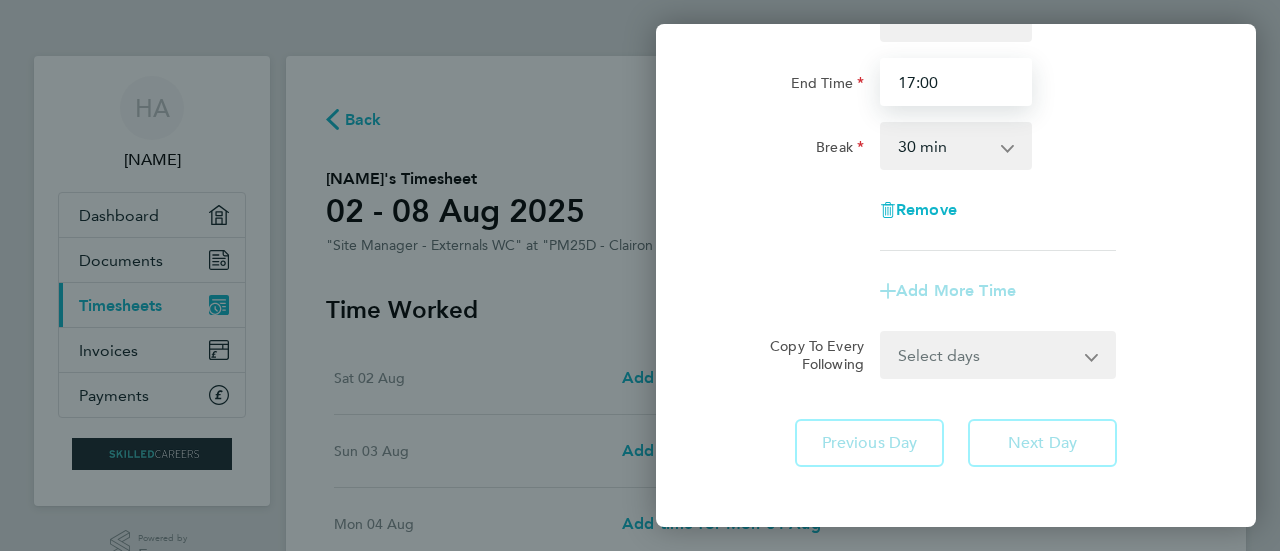 scroll, scrollTop: 231, scrollLeft: 0, axis: vertical 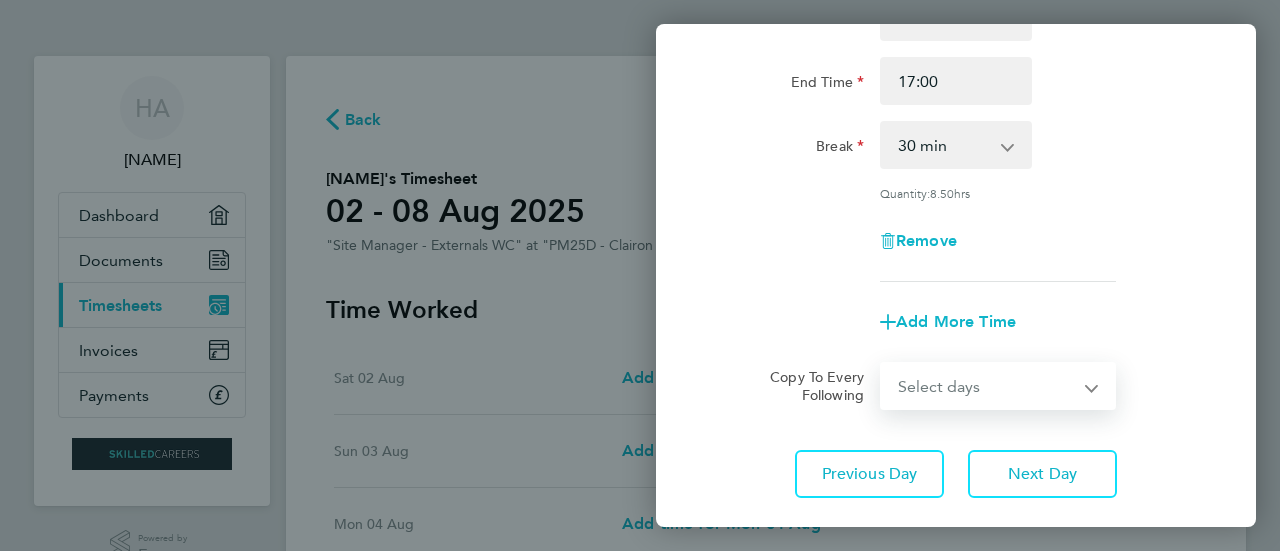 click on "Rate  [PHONE]-[PHONE] Months + - [NUMBER].[NUMBER]
Start Time [TIME] End Time [TIME] Break  [NUMBER] min   [NUMBER] min   [NUMBER] min   [NUMBER] min   [NUMBER] min   [NUMBER] min   [NUMBER] min
Quantity:  [NUMBER].[NUMBER]  hrs
Remove
Add More Time  Copy To Every Following  Select days   Day   Tuesday   Wednesday   Thursday   Friday" 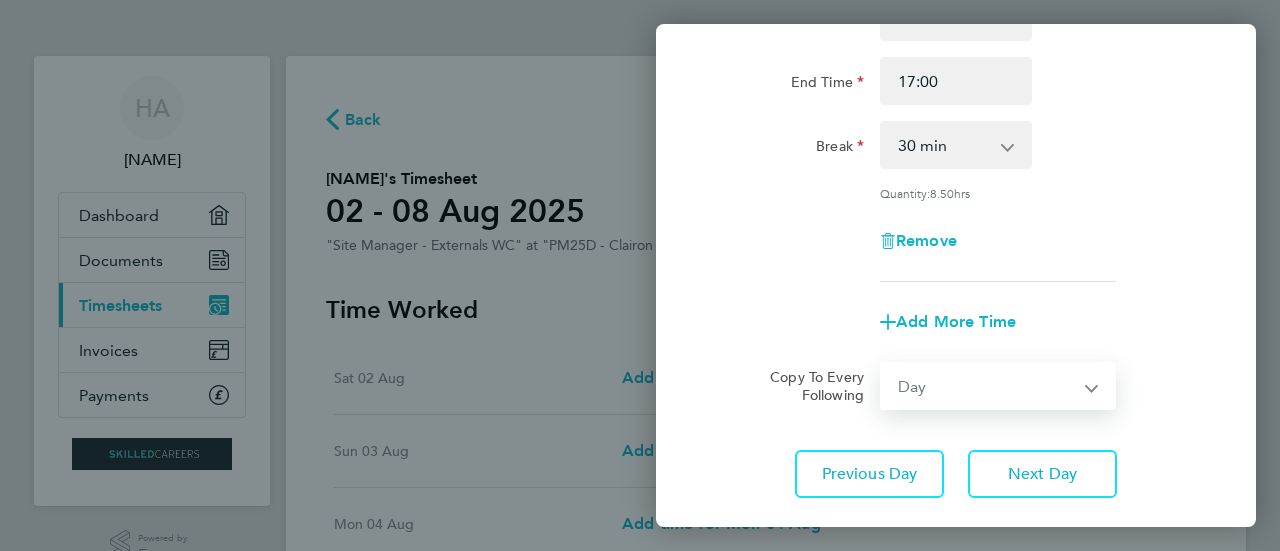 click on "Select days   Day   Tuesday   Wednesday   Thursday   Friday" at bounding box center (987, 386) 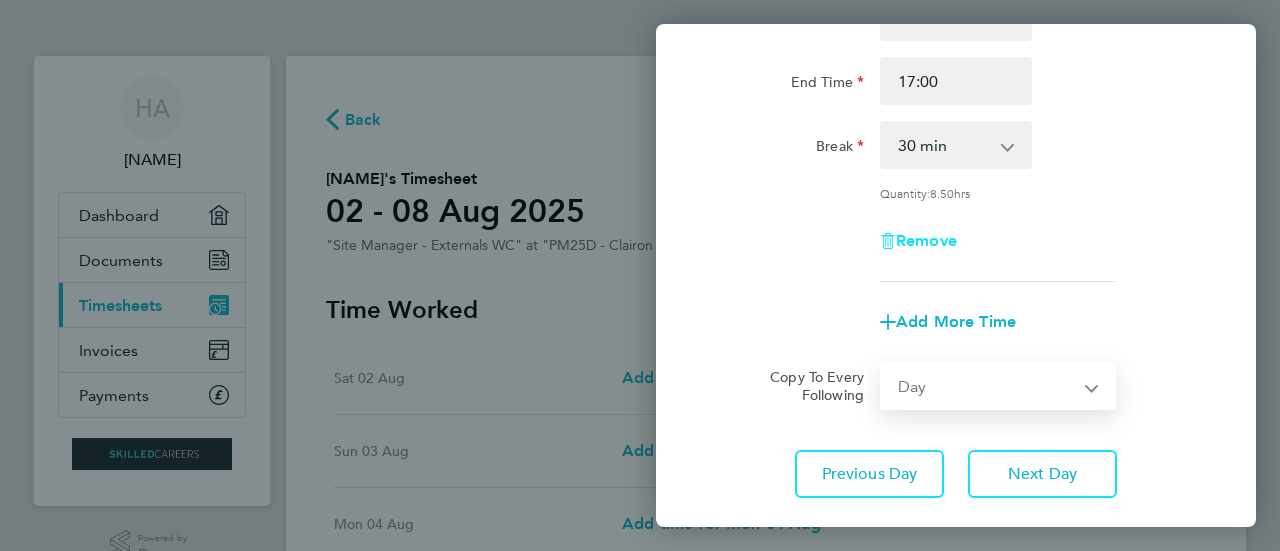 select on "[YYYY]-[MM]-[DD]" 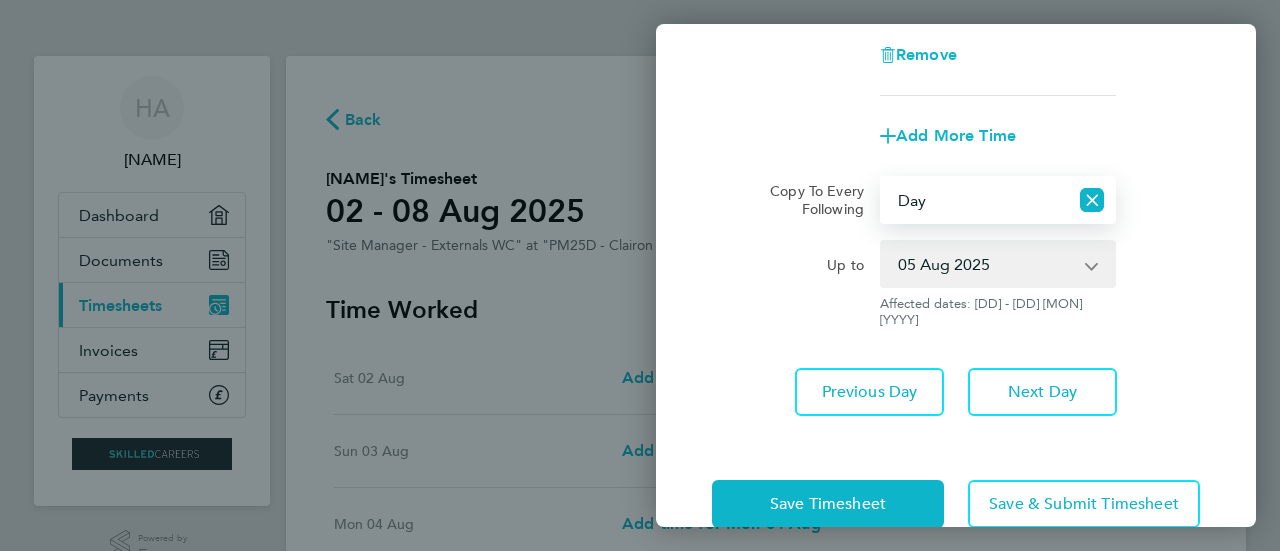 scroll, scrollTop: 440, scrollLeft: 0, axis: vertical 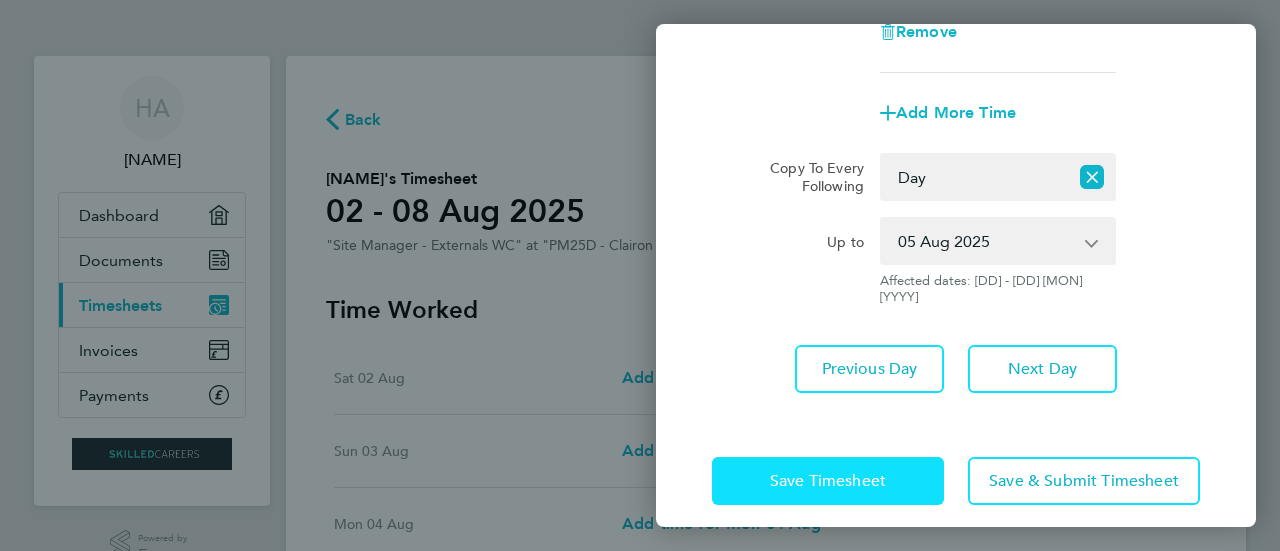 click on "Save Timesheet" 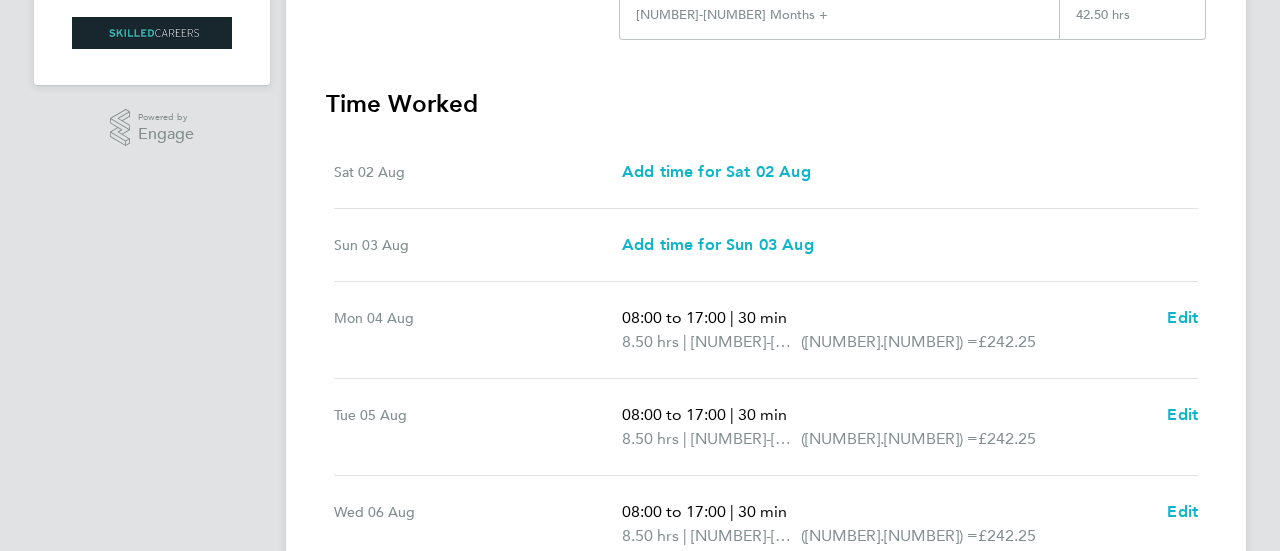 scroll, scrollTop: 0, scrollLeft: 0, axis: both 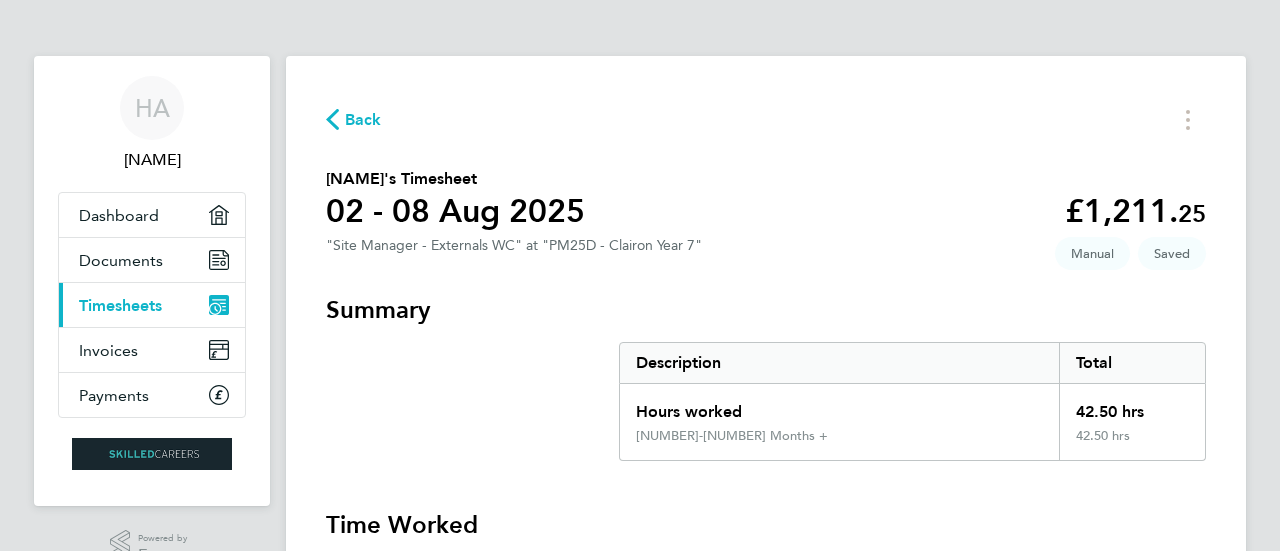 click on "Back" 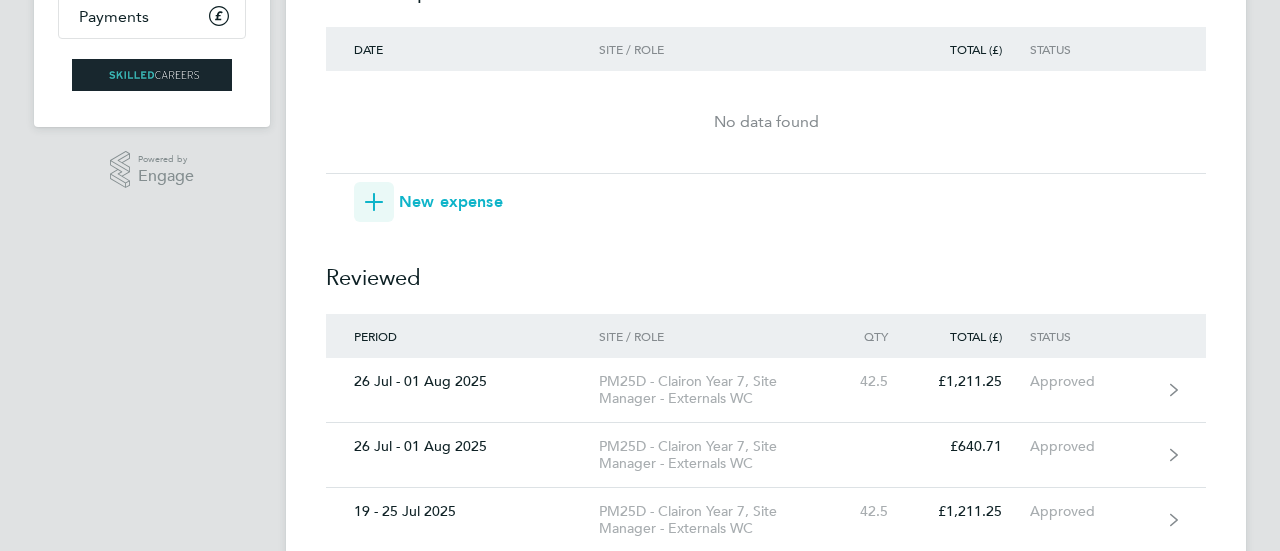 scroll, scrollTop: 380, scrollLeft: 0, axis: vertical 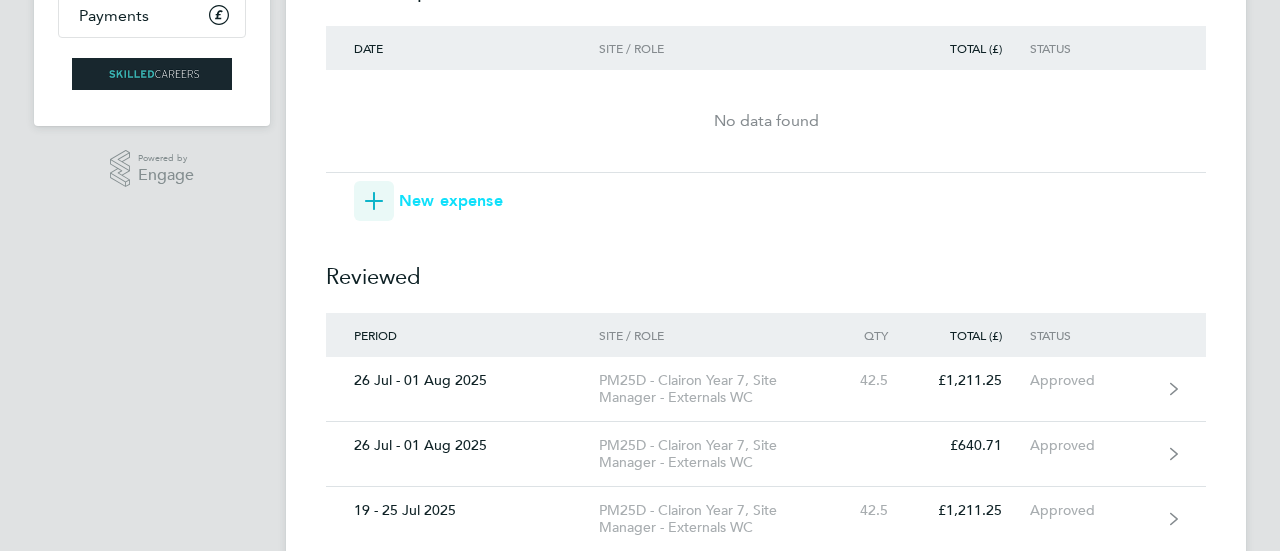 click 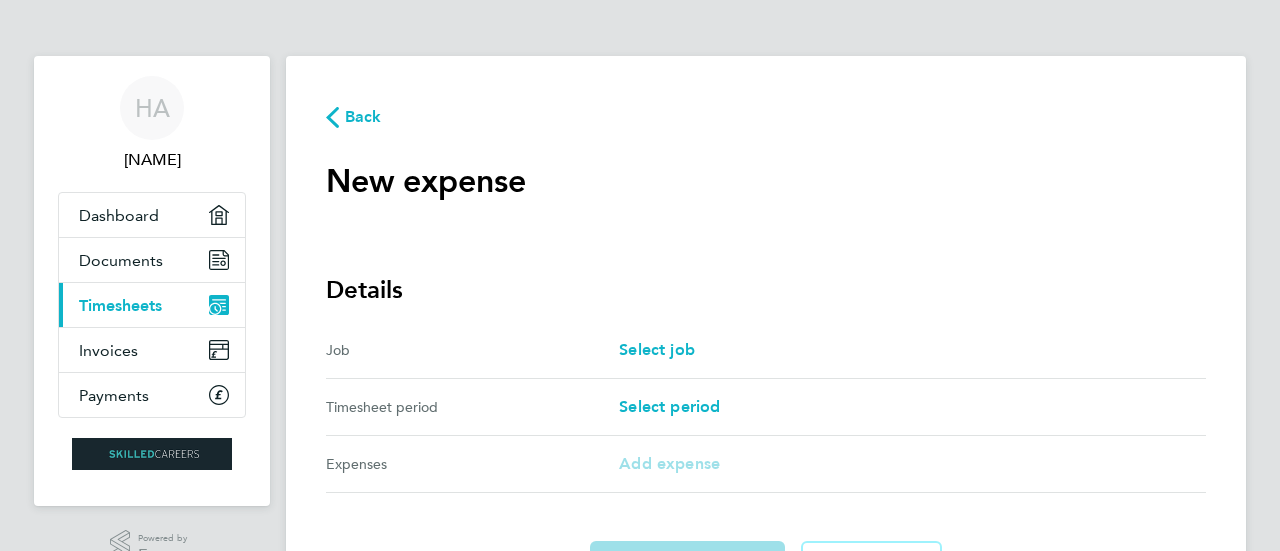 scroll, scrollTop: 117, scrollLeft: 0, axis: vertical 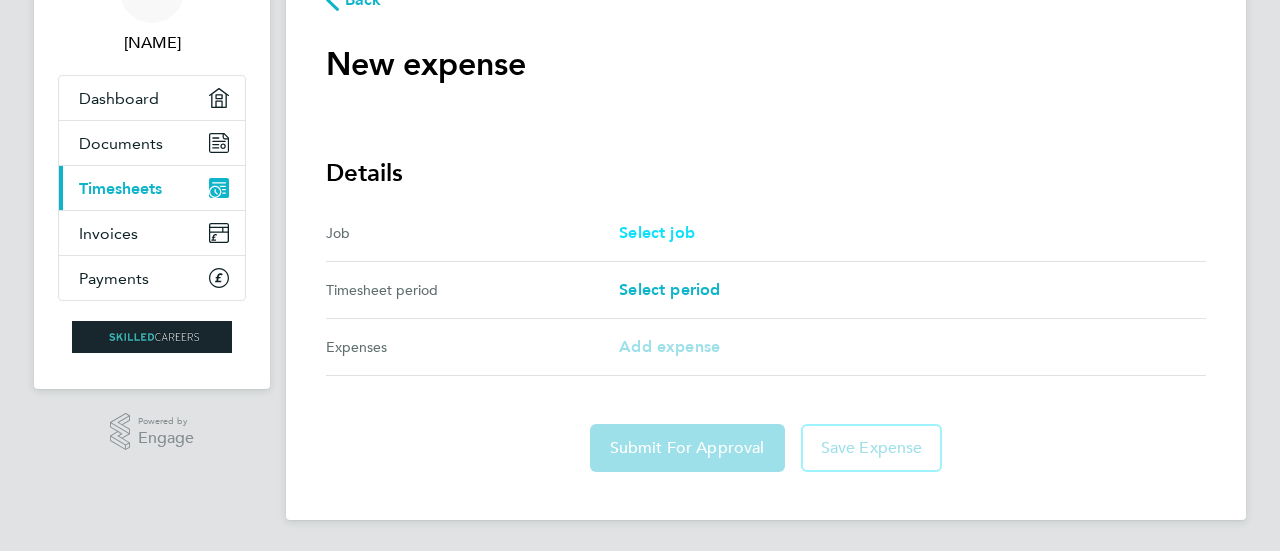click on "Select job" at bounding box center [657, 232] 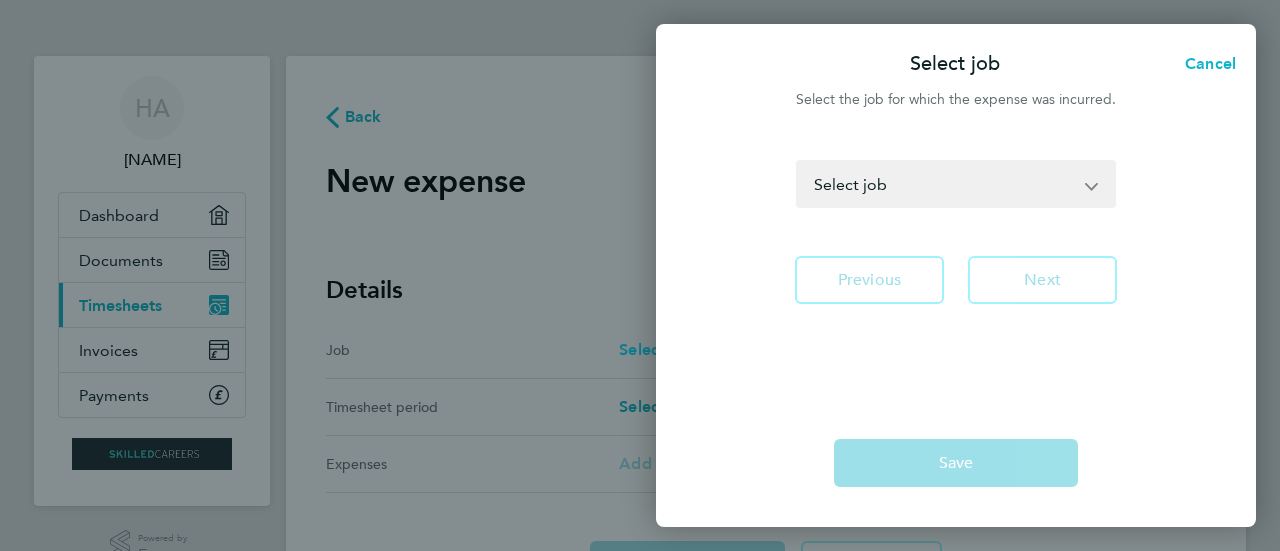 scroll, scrollTop: 0, scrollLeft: 0, axis: both 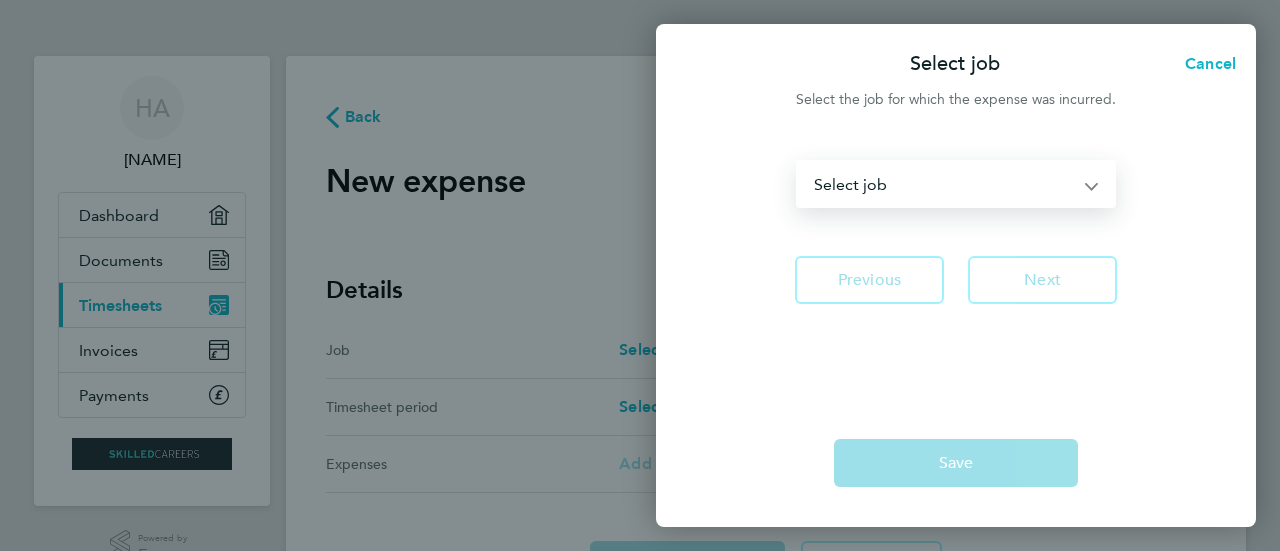 click on "PM23R - Clarion Housing - Site Manager - Externals WC   PM25D - Clairon Year 7 - Site Manager - Externals WC   Select job" 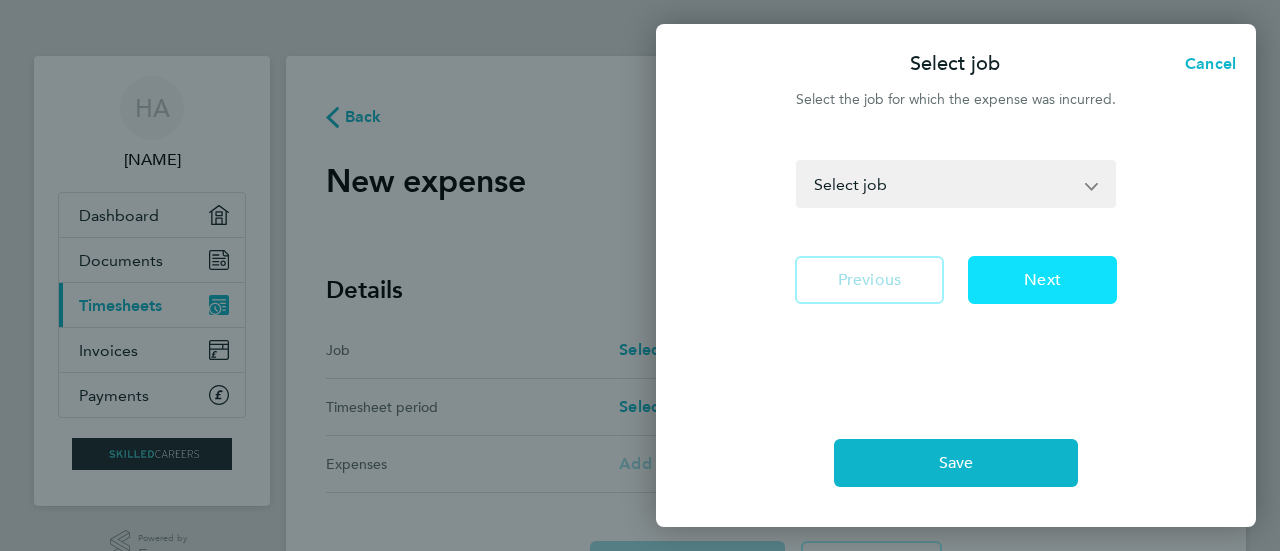 click on "Next" 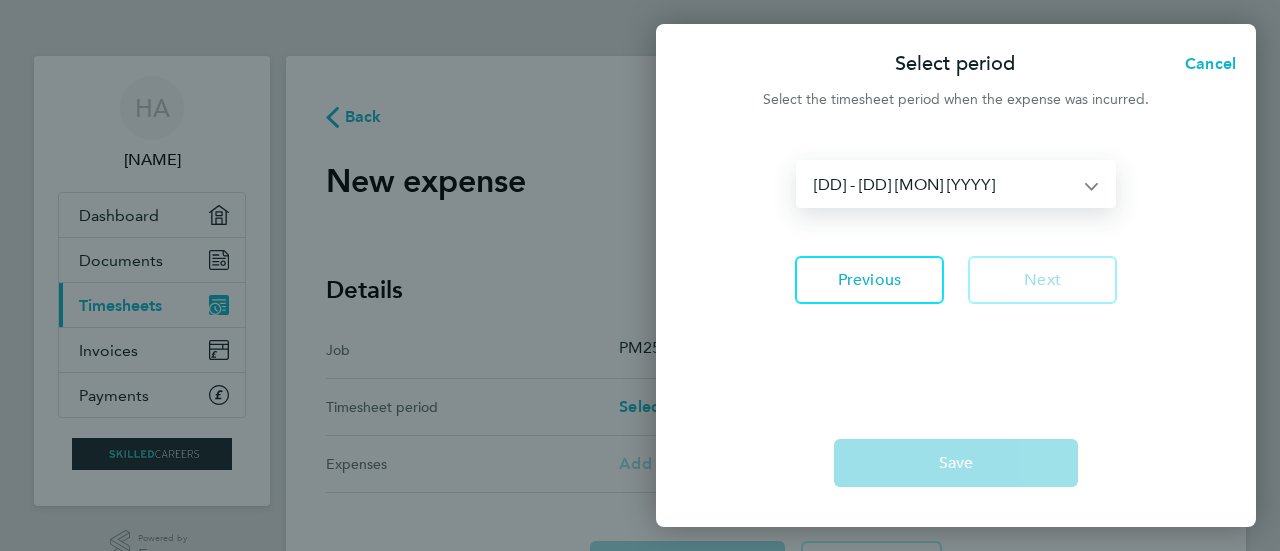 click on "[STREET_NAME] - [TEXT] [DD] - [DD] [MON] [YYYY]   [DD] - [DD] [MON] [YYYY]   [DD] - [DD] [MON] [YYYY]   [DD] - [DD] [MON] [YYYY]   [DD] - [DD] [MON] [YYYY]   [DD] - [DD] [MON] [YYYY]   [DD] - [DD] [MON] [YYYY]   [DD] - [DD] [MON] [YYYY]   [DD] - [DD] [MON] [YYYY]   [DD] - [DD] [MON] [YYYY]   [DD] - [DD] [MON] [YYYY]   [DD] - [DD] [MON] [YYYY]   [DD] - [DD] [MON] [YYYY]   [DD] - [DD] [MON] [YYYY]   Select period" 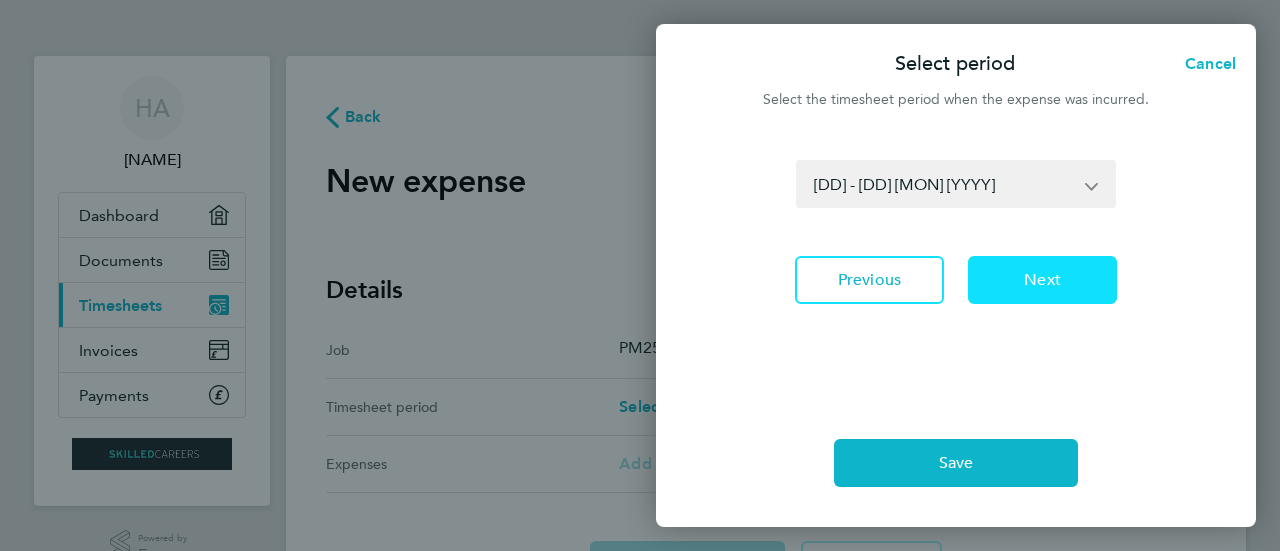 click on "Next" 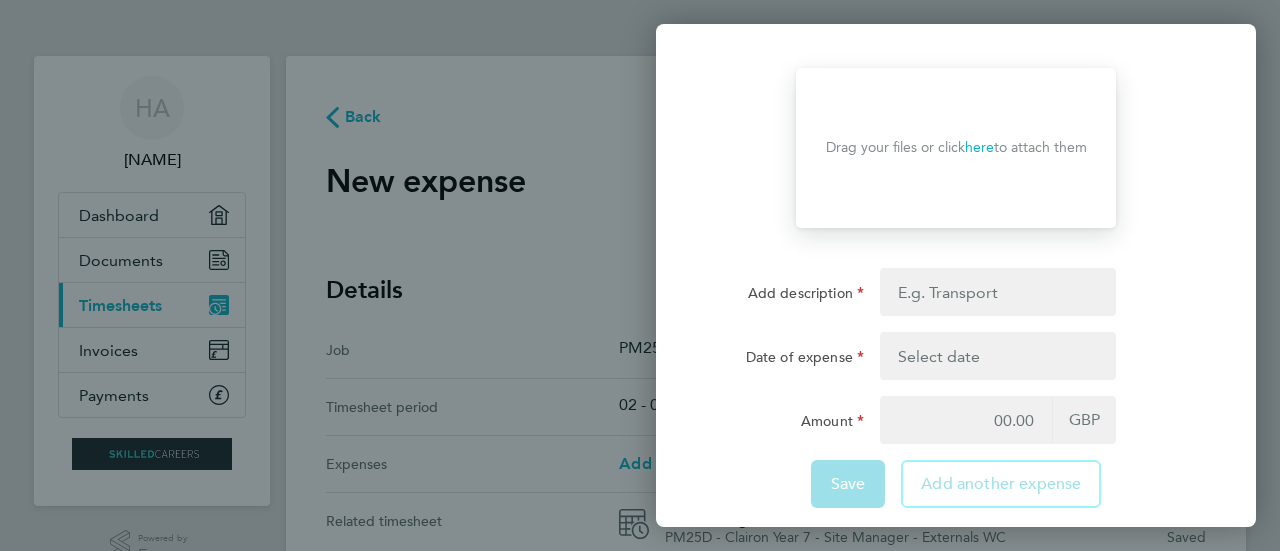 scroll, scrollTop: 112, scrollLeft: 0, axis: vertical 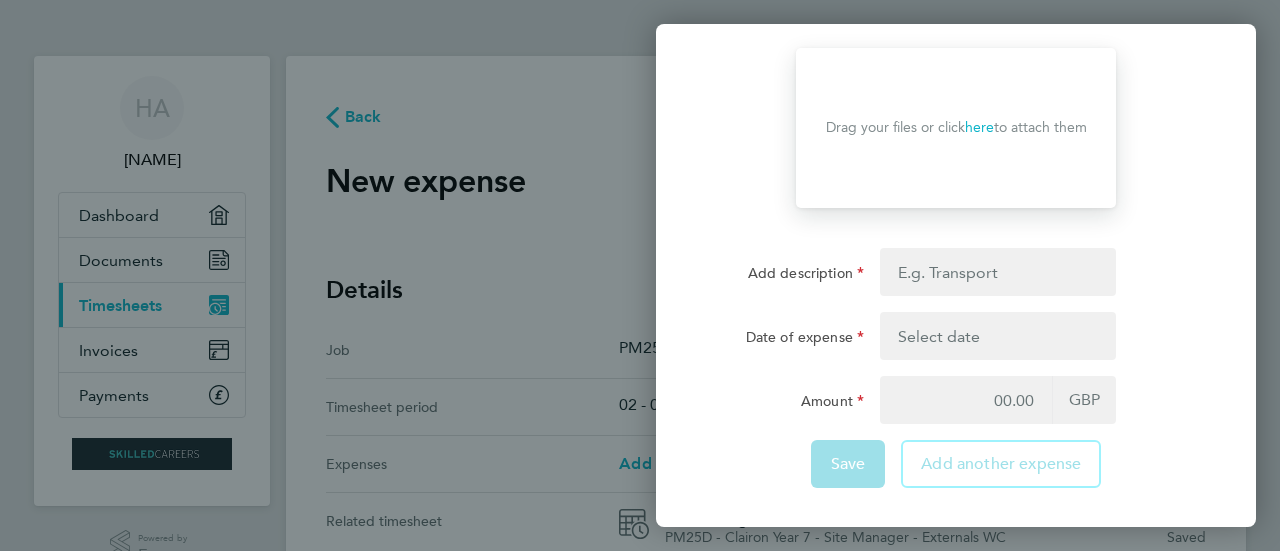 click on "here" 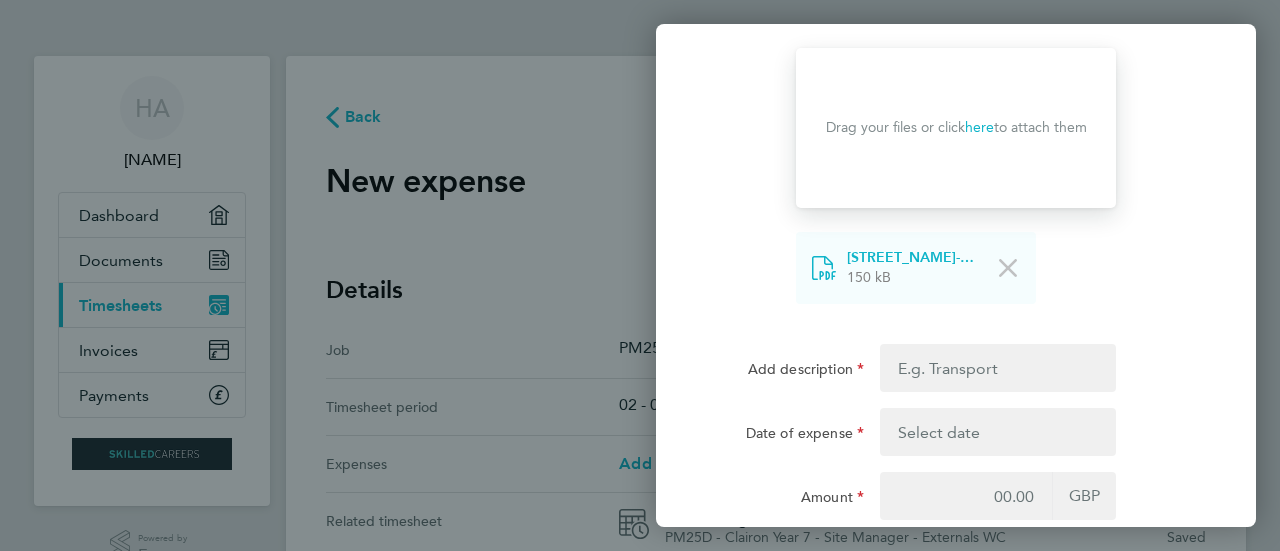 click on "here" 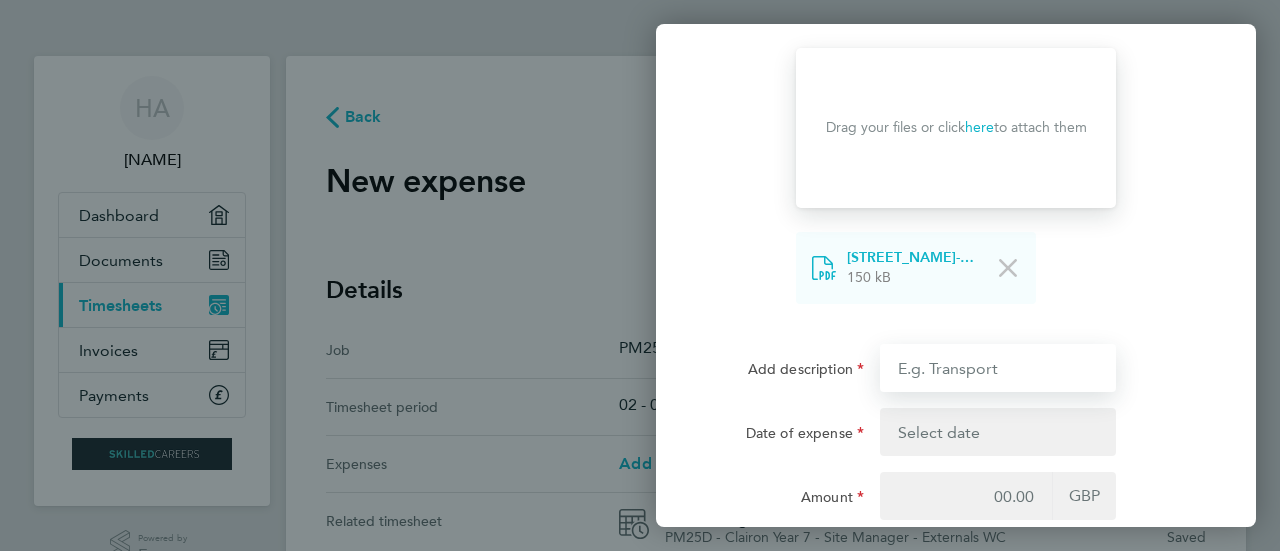 click on "Add description" at bounding box center [998, 368] 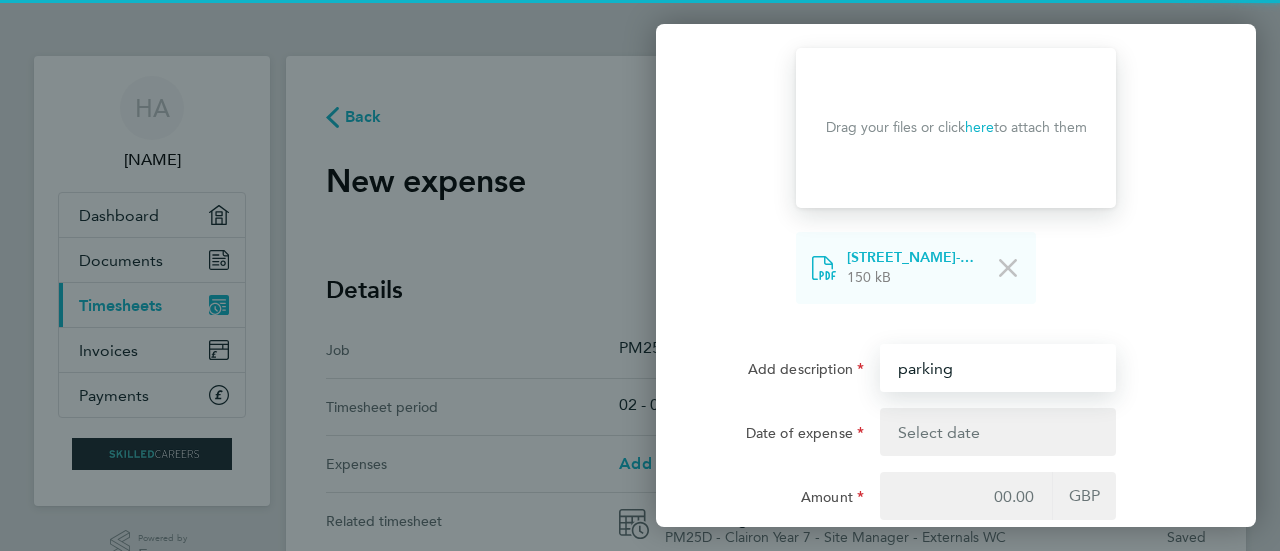 scroll, scrollTop: 208, scrollLeft: 0, axis: vertical 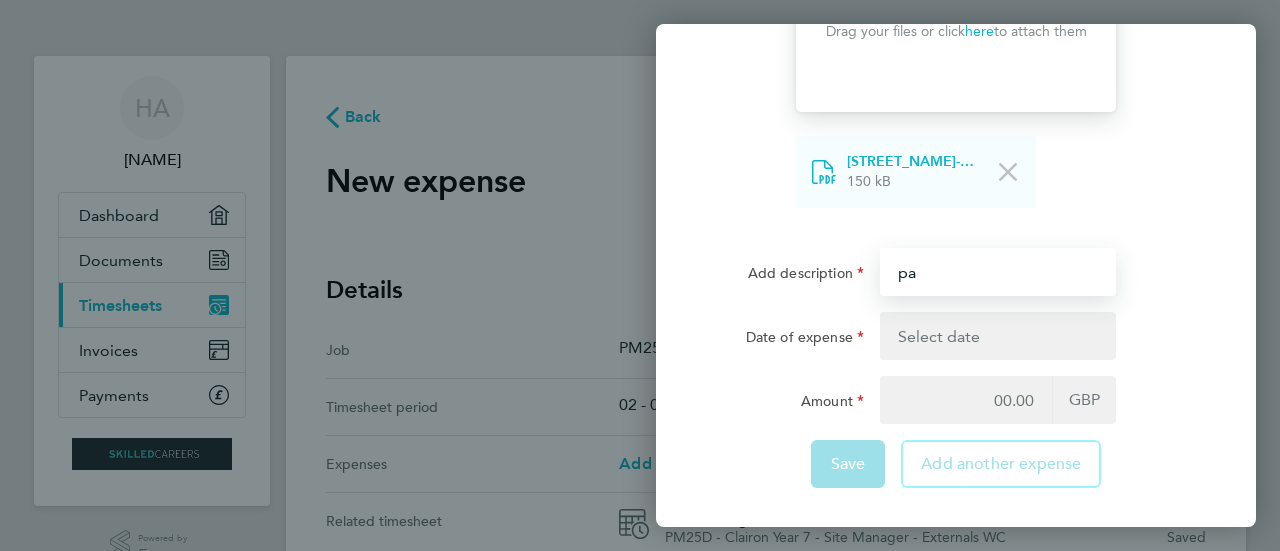 type on "p" 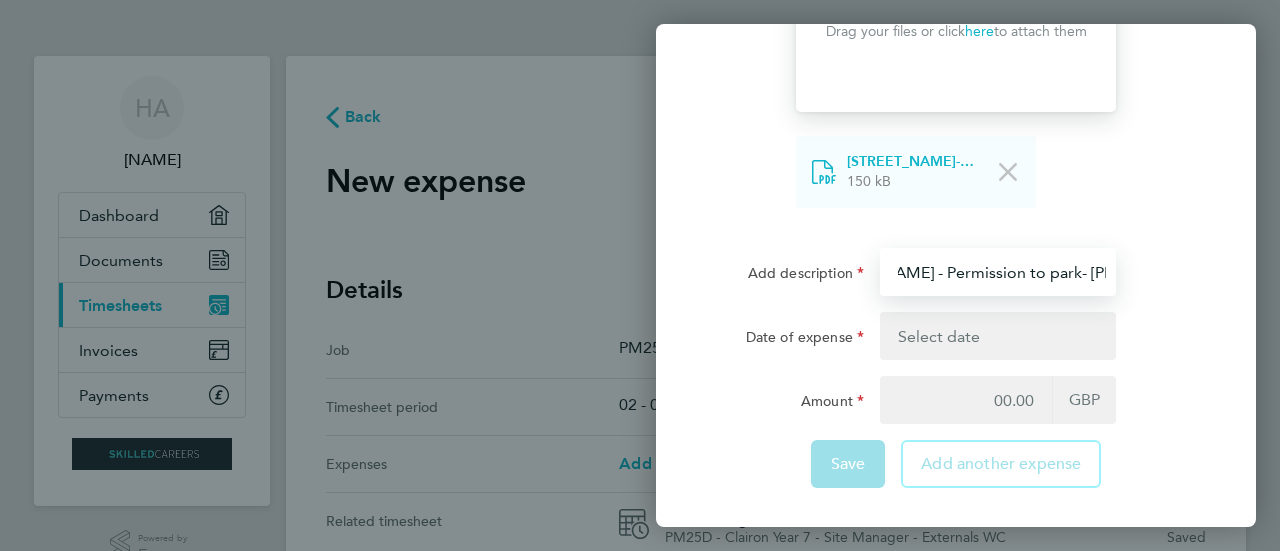 scroll, scrollTop: 0, scrollLeft: 100, axis: horizontal 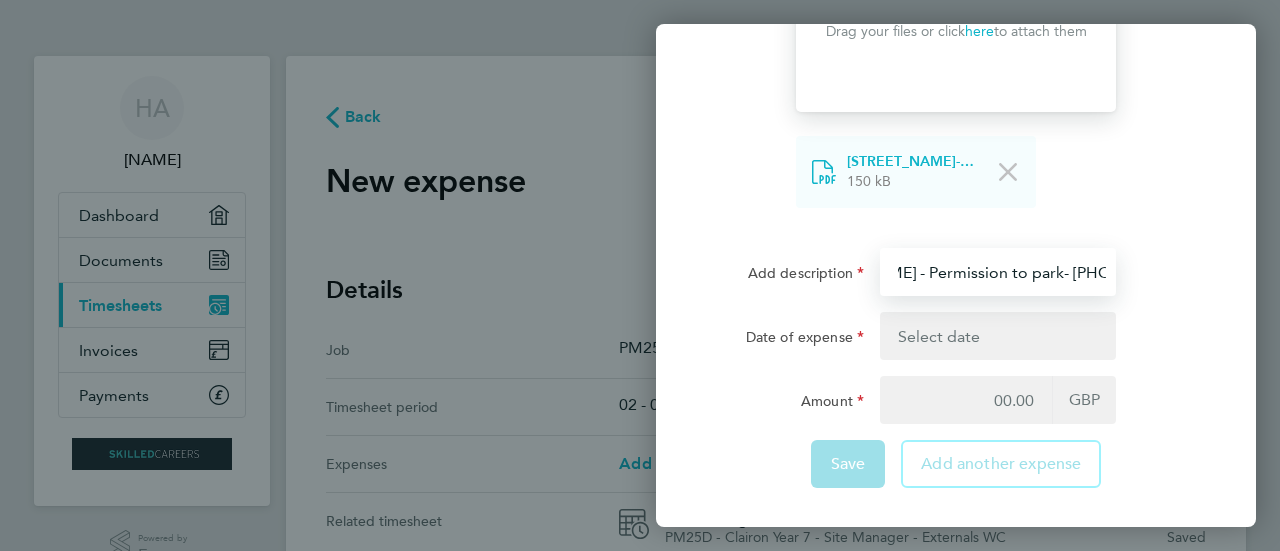 type on "[STREET_NAME] - Permission to park- [PHONE]-[PHONE]-[PHONE]" 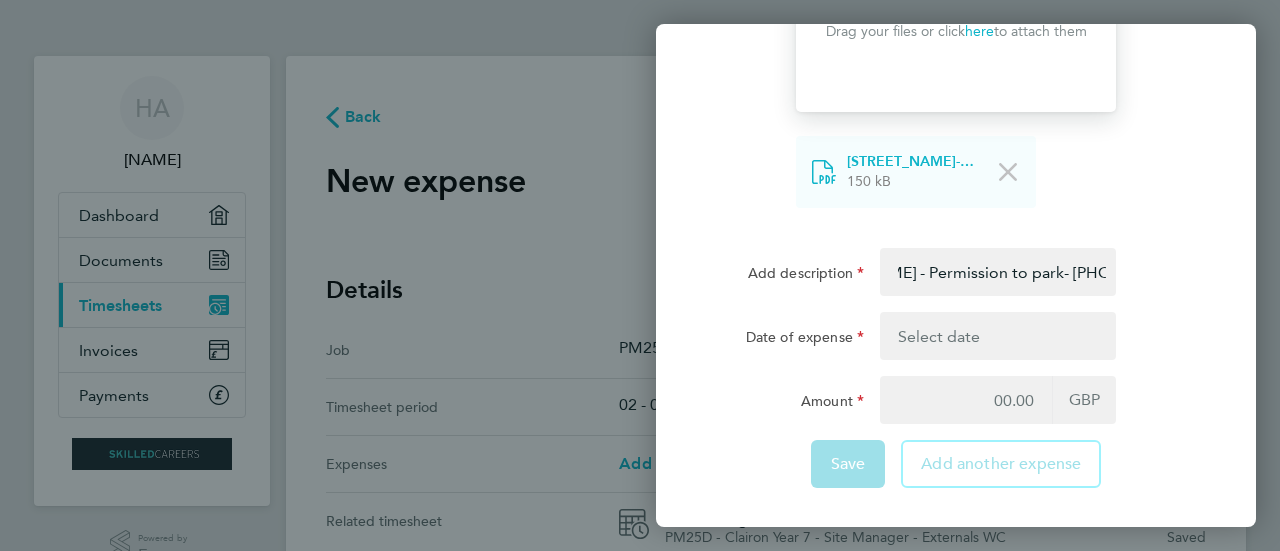 scroll, scrollTop: 0, scrollLeft: 0, axis: both 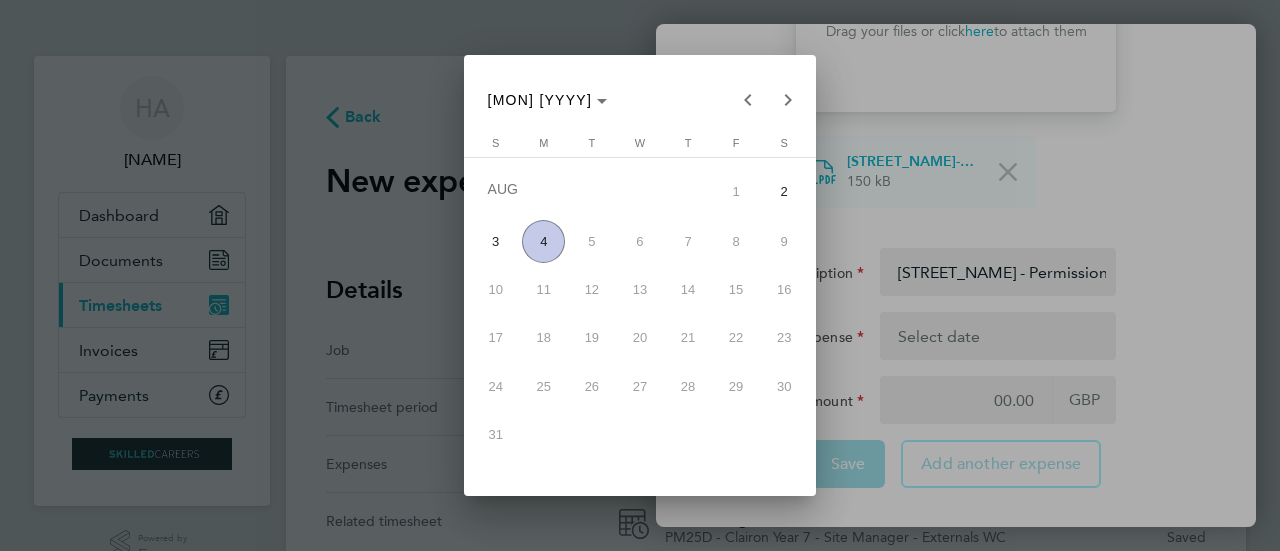 click on "4" at bounding box center (543, 241) 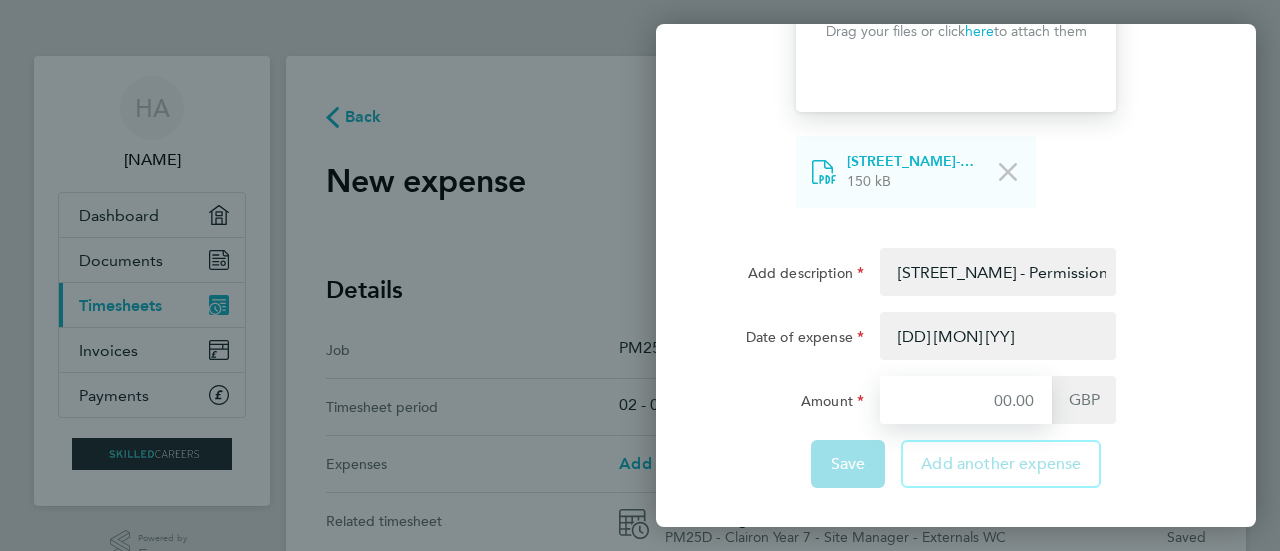 click on "Amount" at bounding box center [966, 400] 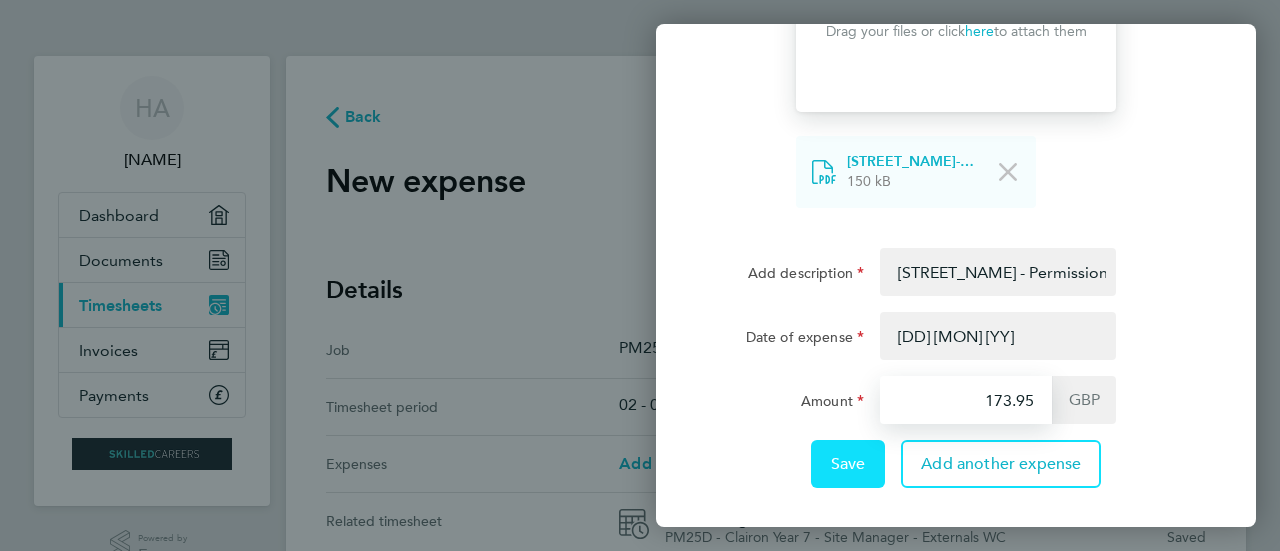 type on "173.95" 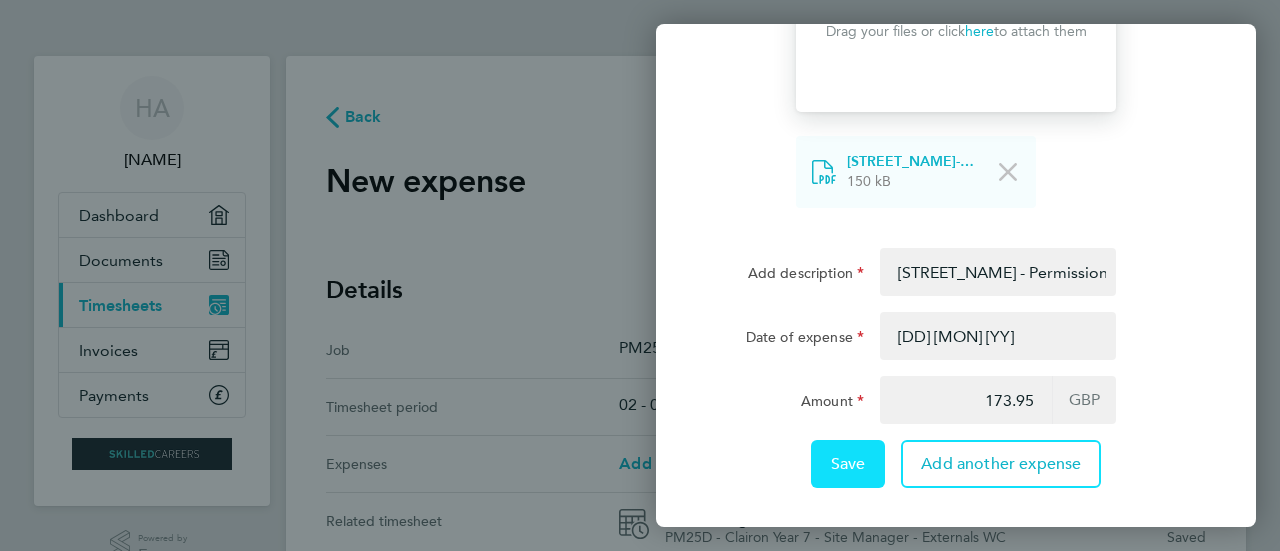 click on "Save" 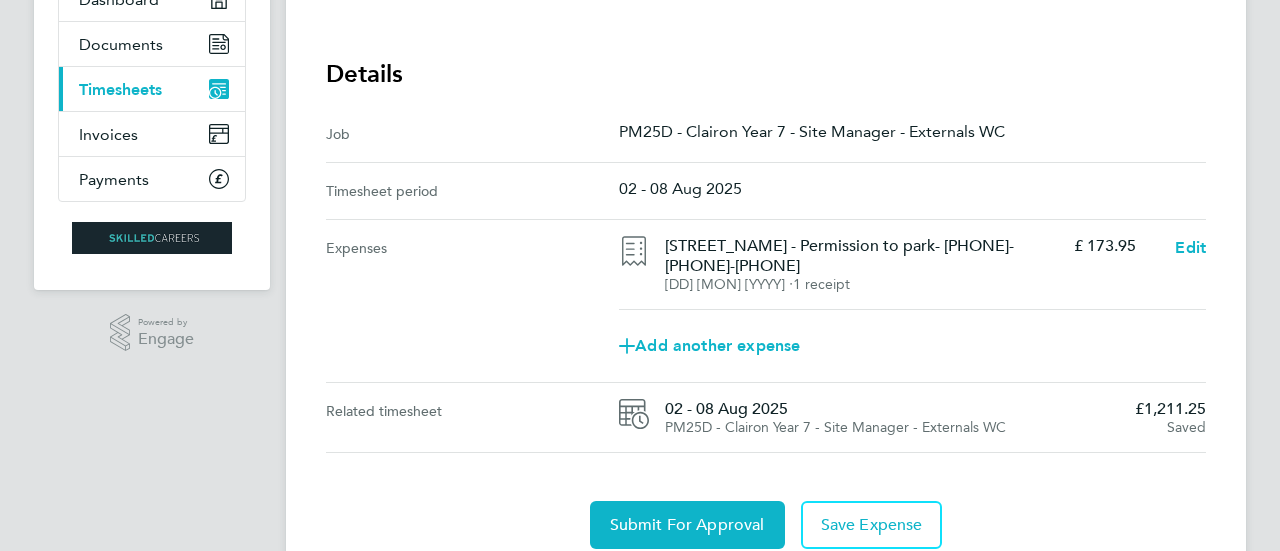 scroll, scrollTop: 217, scrollLeft: 0, axis: vertical 